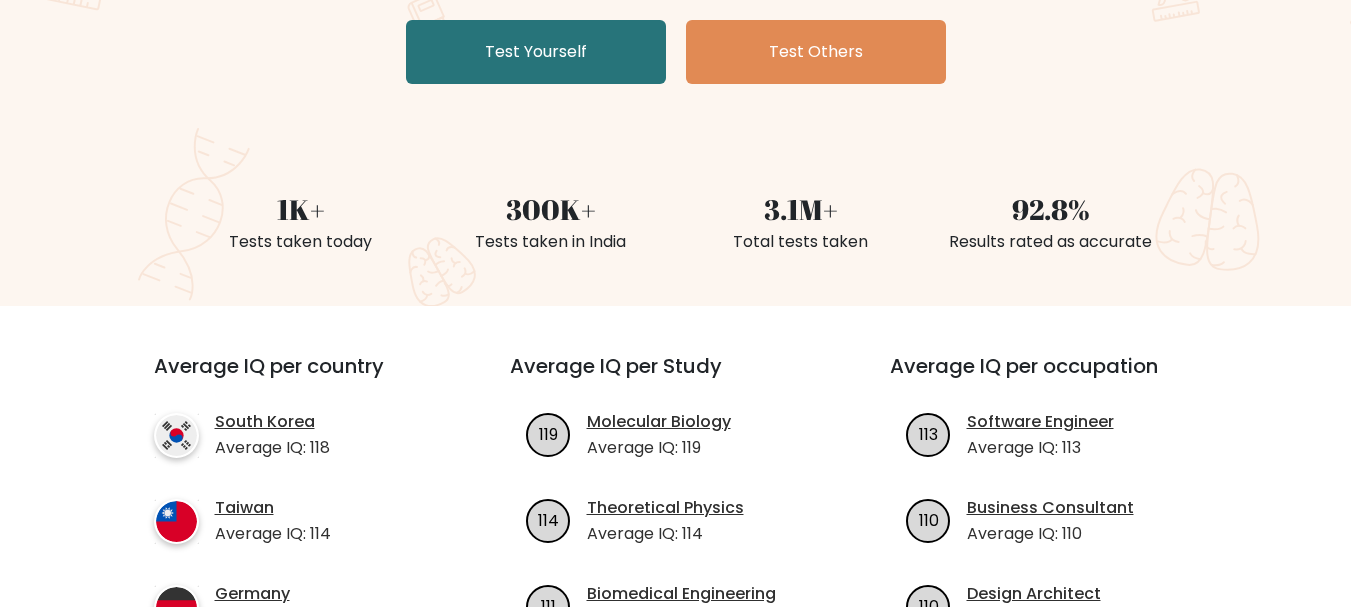 scroll, scrollTop: 400, scrollLeft: 0, axis: vertical 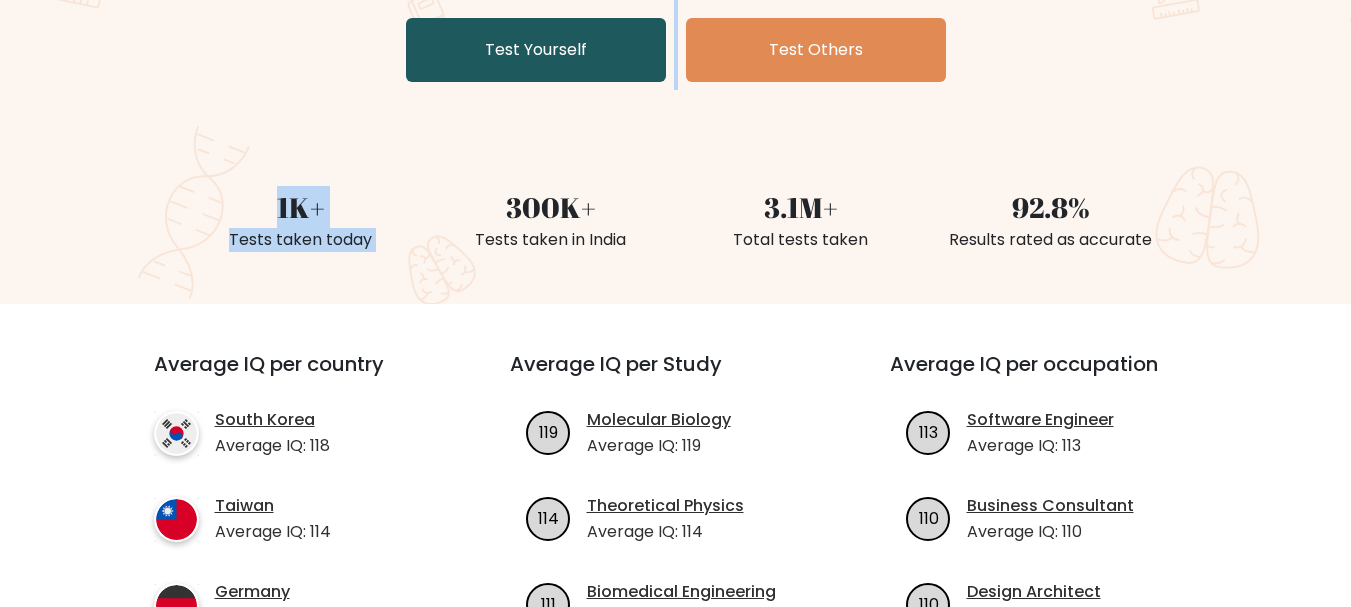 drag, startPoint x: 504, startPoint y: 89, endPoint x: 505, endPoint y: 69, distance: 20.024984 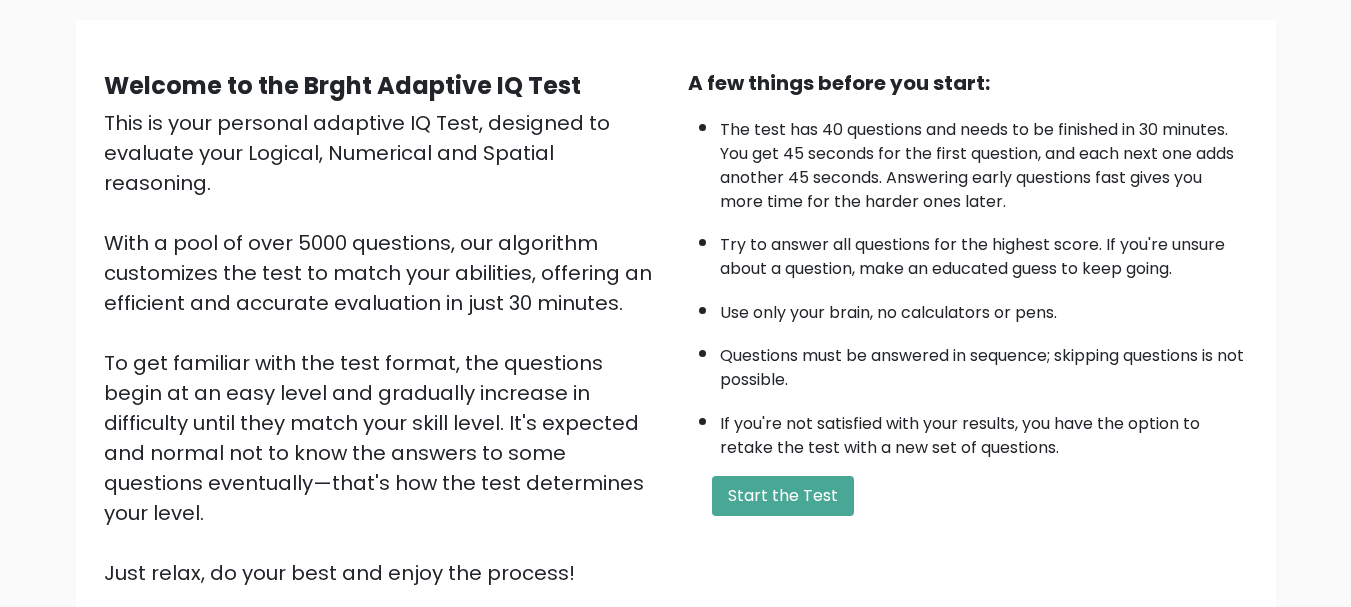 scroll, scrollTop: 309, scrollLeft: 0, axis: vertical 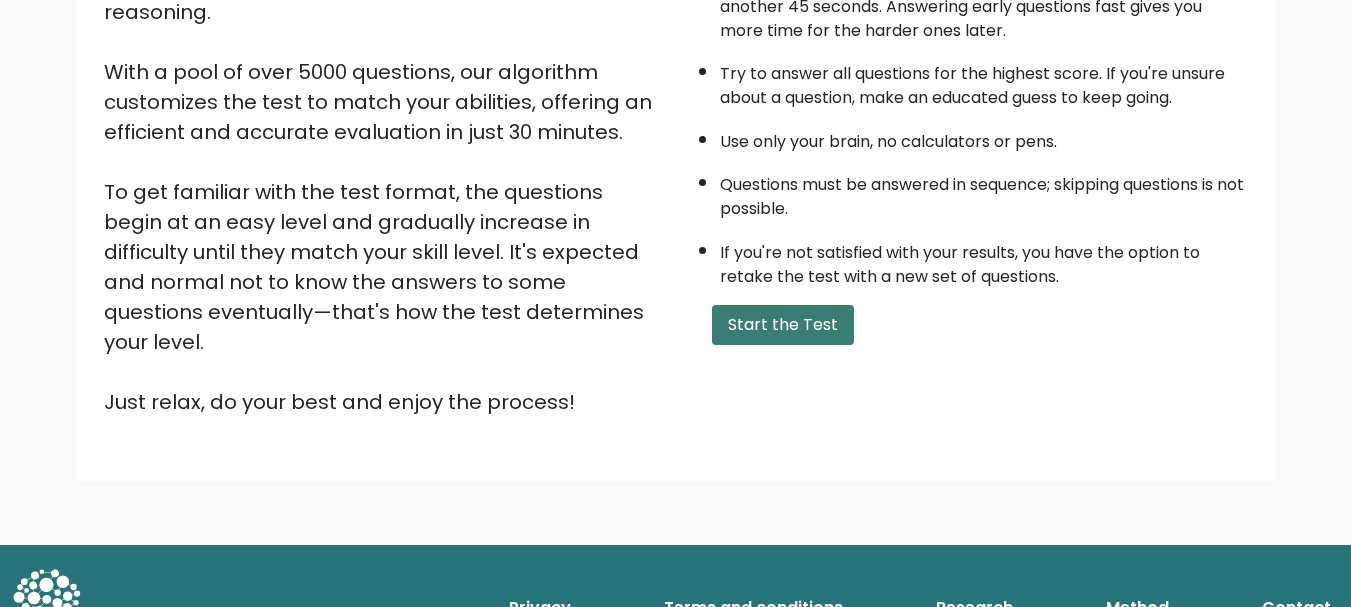 click on "Start the Test" at bounding box center (783, 325) 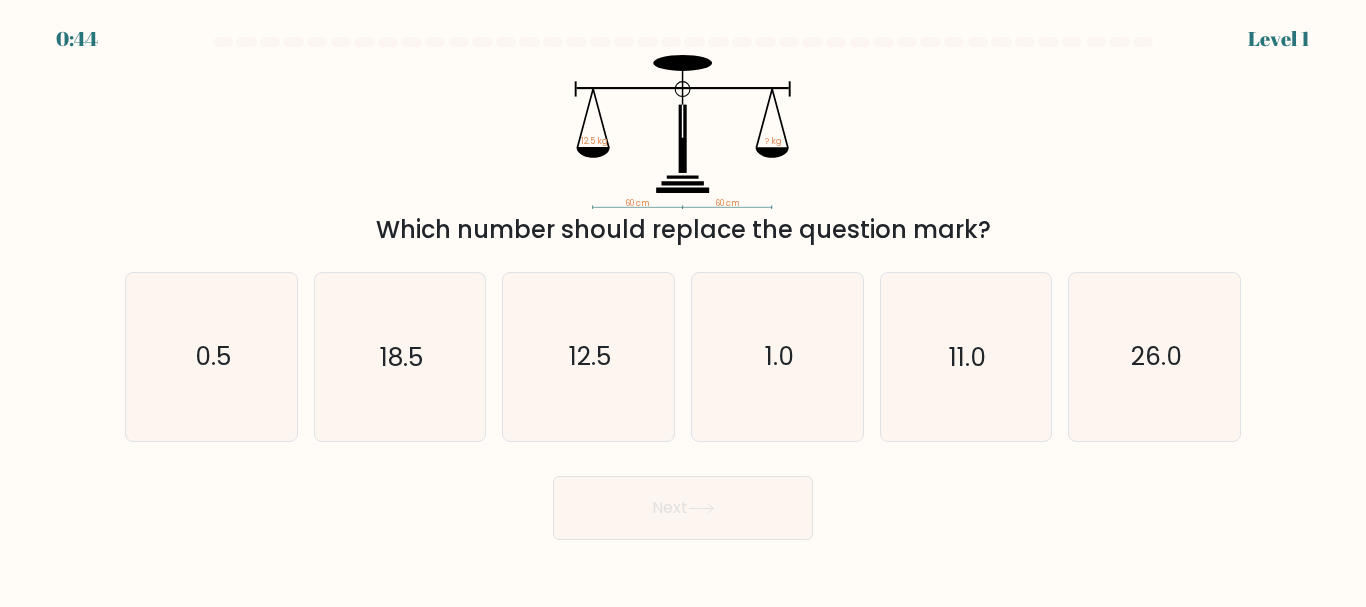 scroll, scrollTop: 0, scrollLeft: 0, axis: both 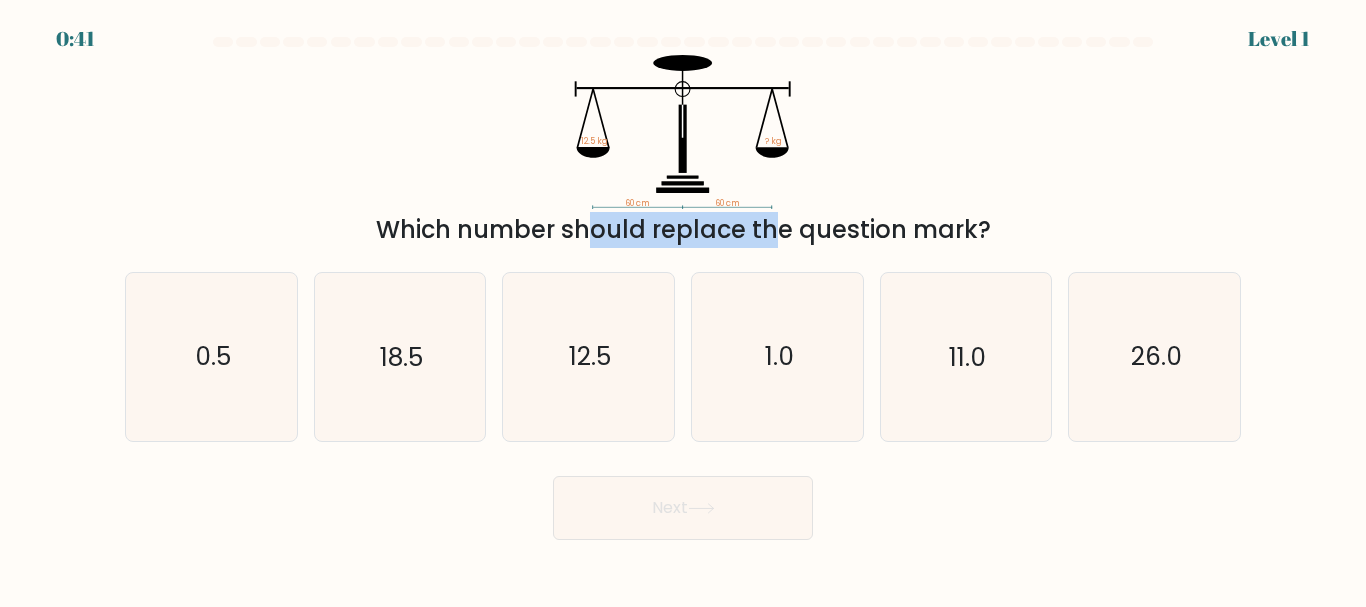 drag, startPoint x: 399, startPoint y: 236, endPoint x: 607, endPoint y: 234, distance: 208.00961 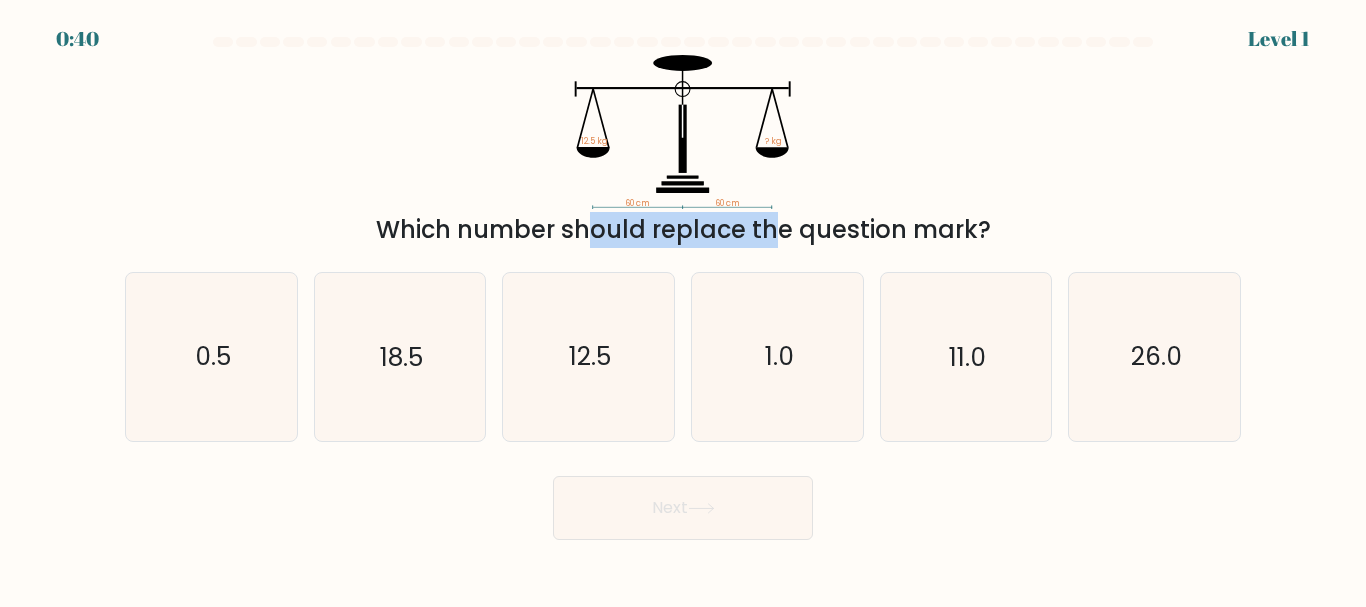 click on "Which number should replace the question mark?" at bounding box center [683, 230] 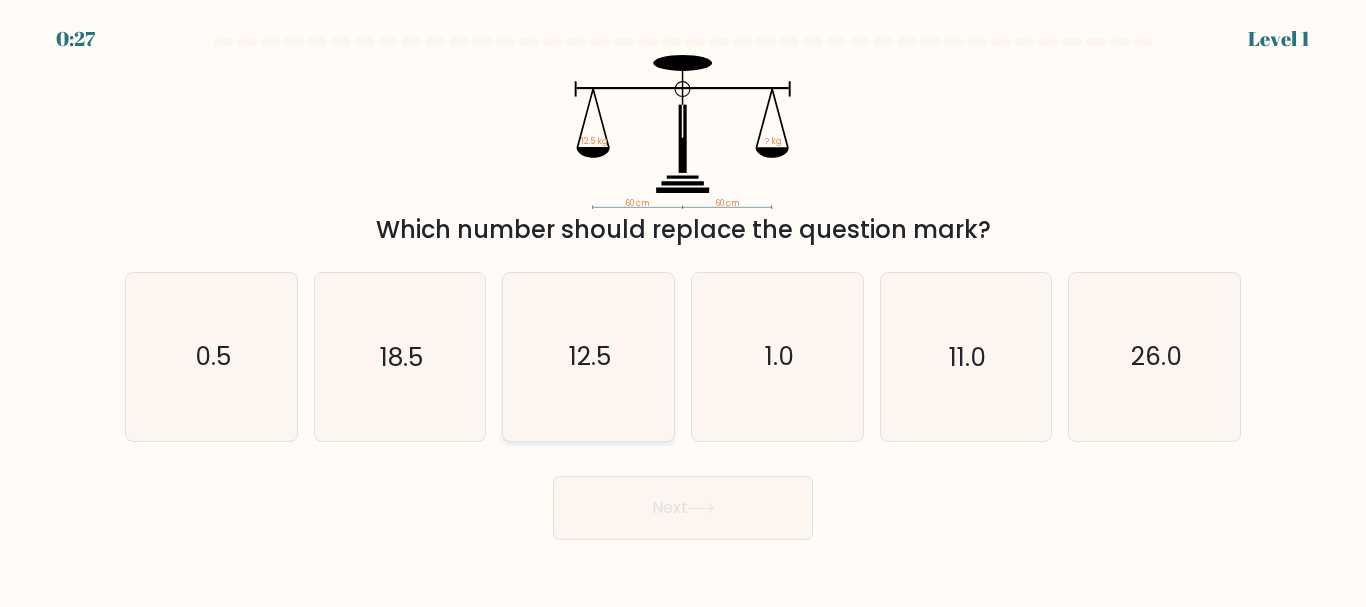 click on "12.5" at bounding box center [588, 356] 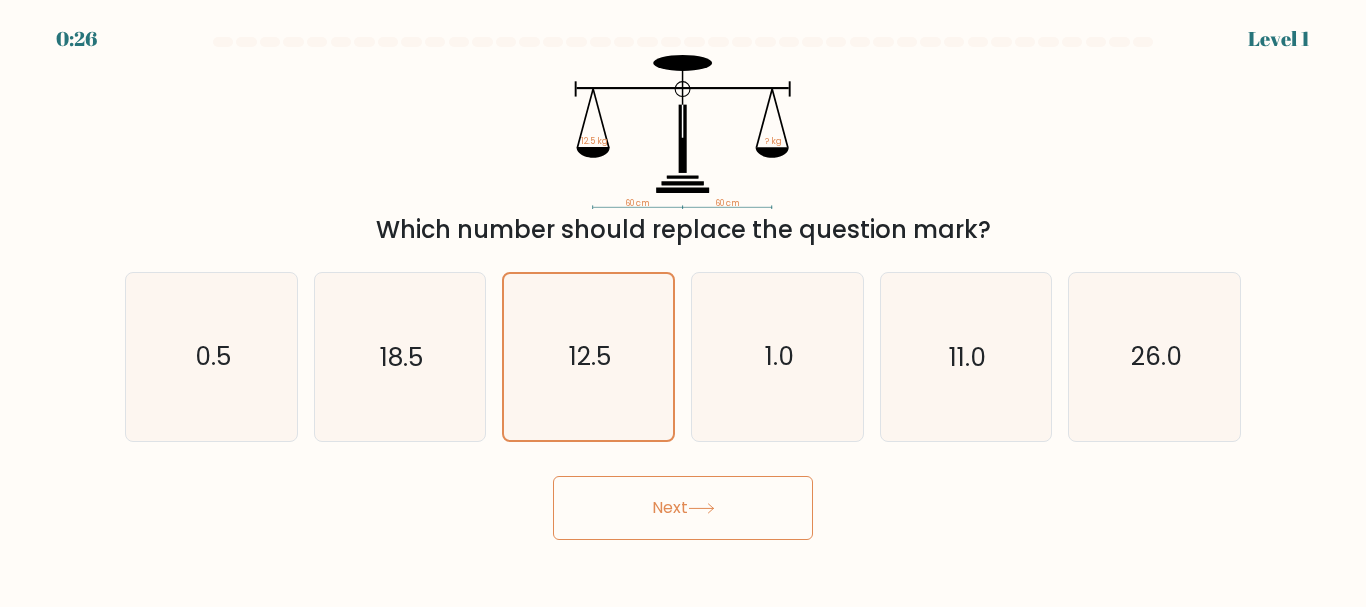 click on "Next" at bounding box center [683, 508] 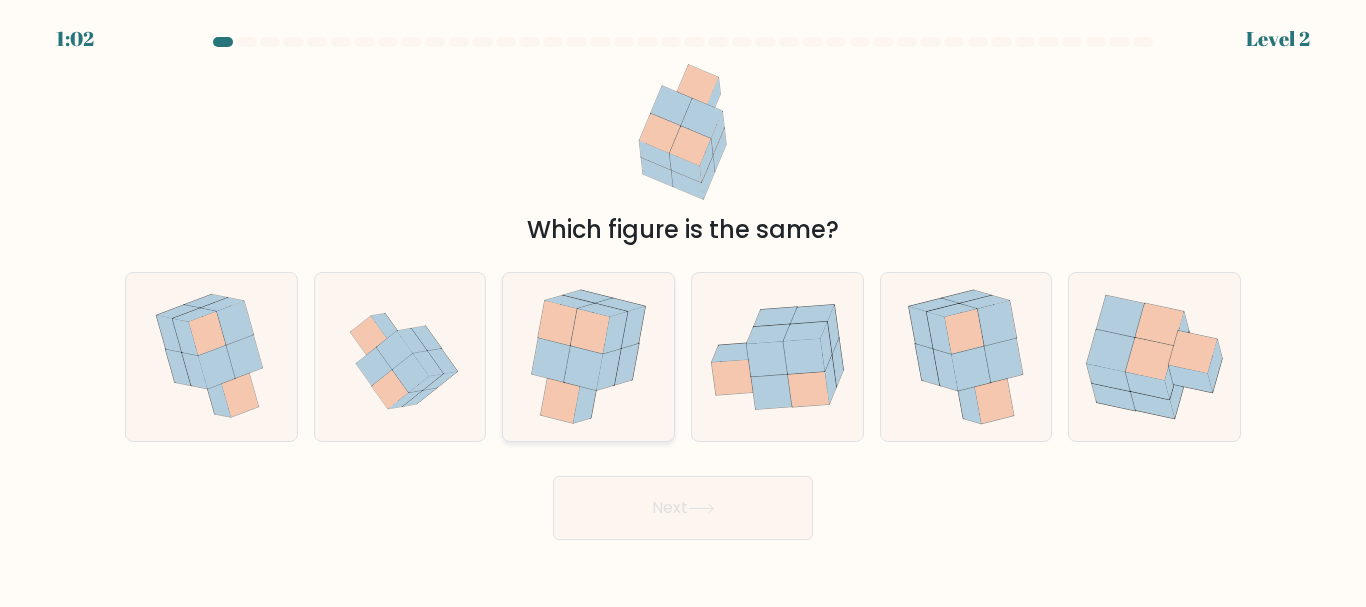 click at bounding box center [588, 356] 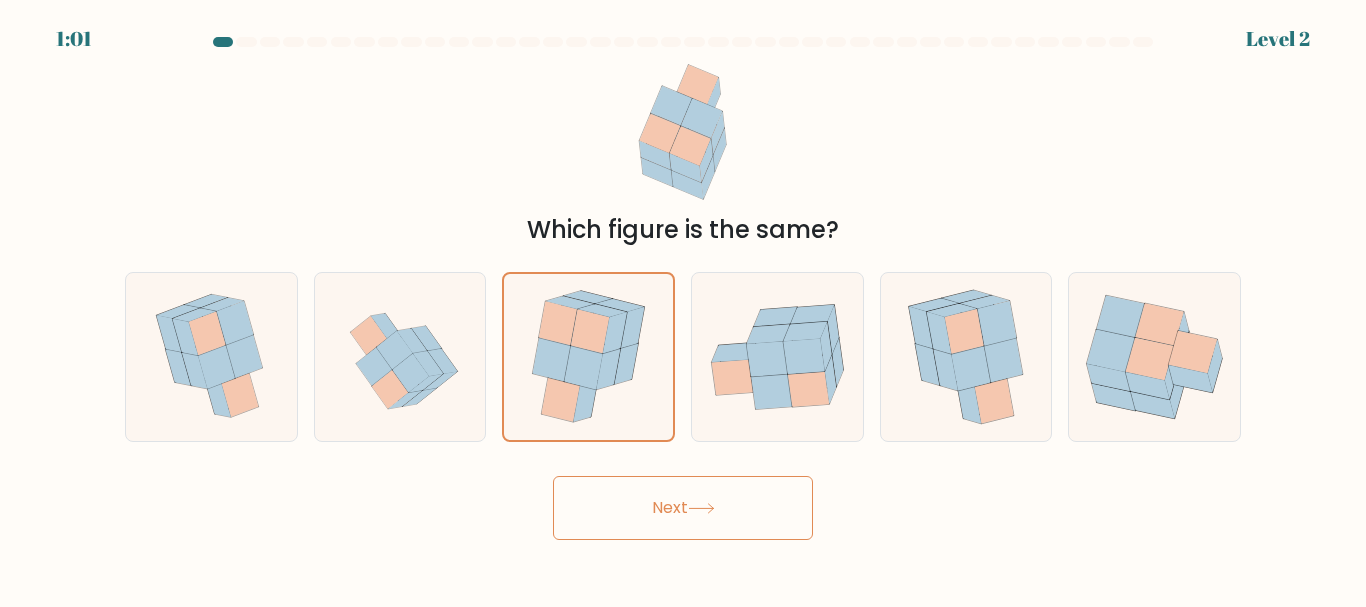 click at bounding box center [701, 508] 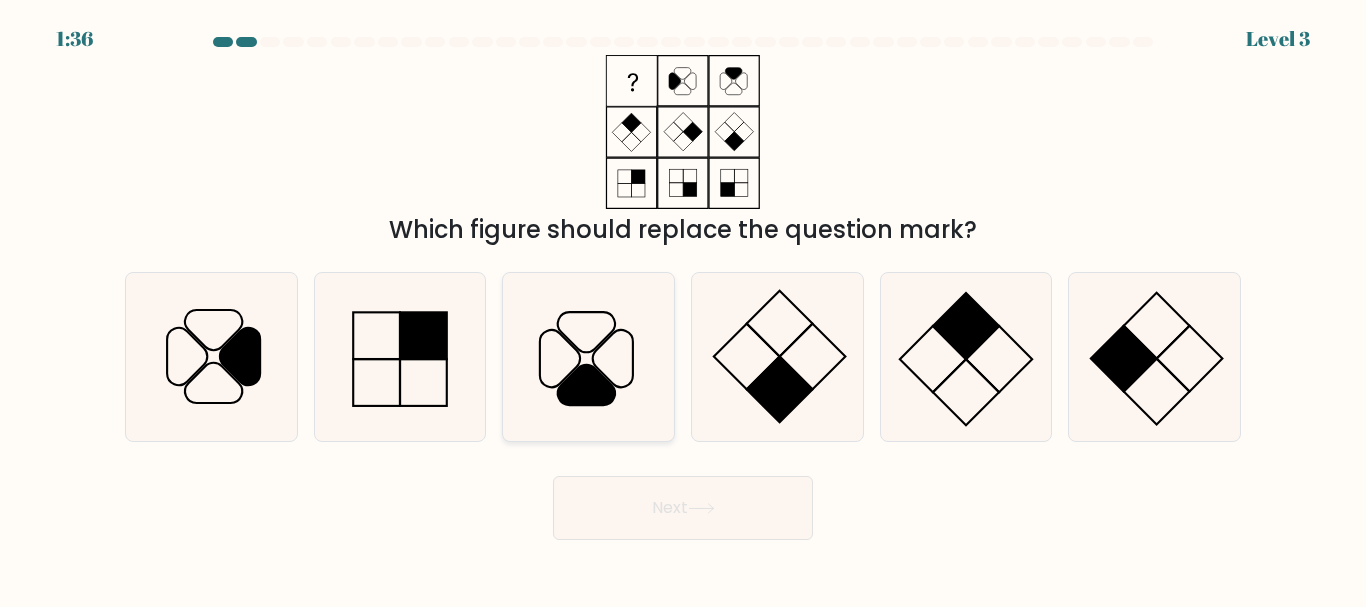 click at bounding box center (586, 385) 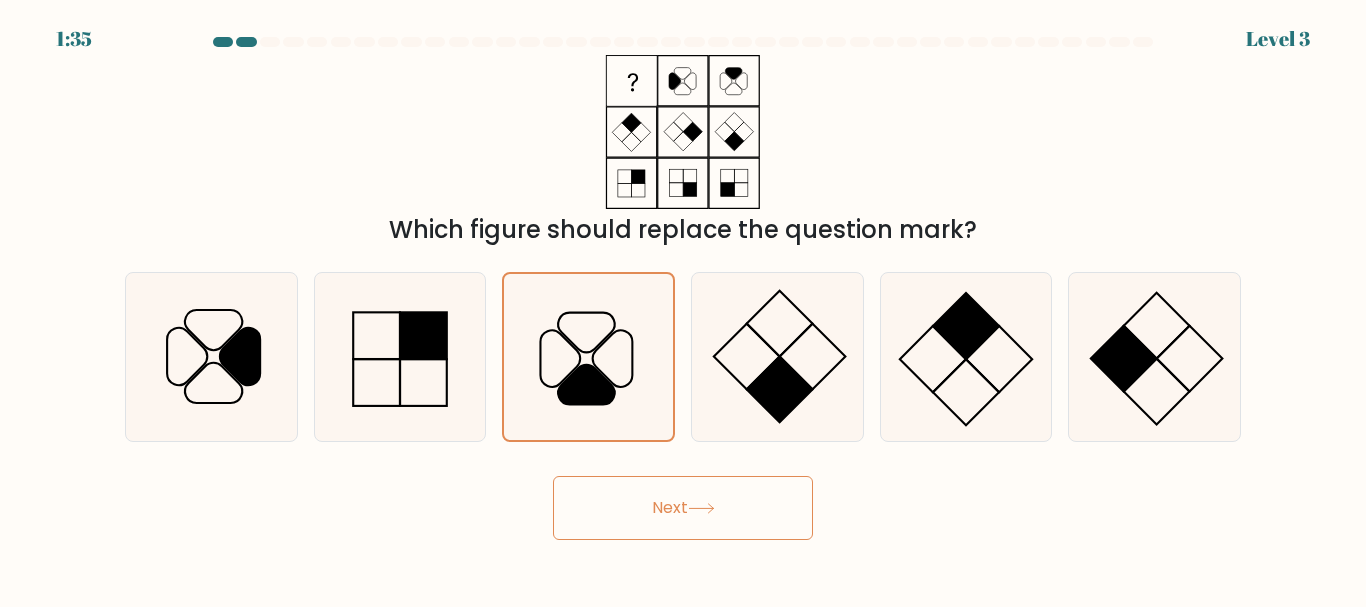 click on "Next" at bounding box center (683, 508) 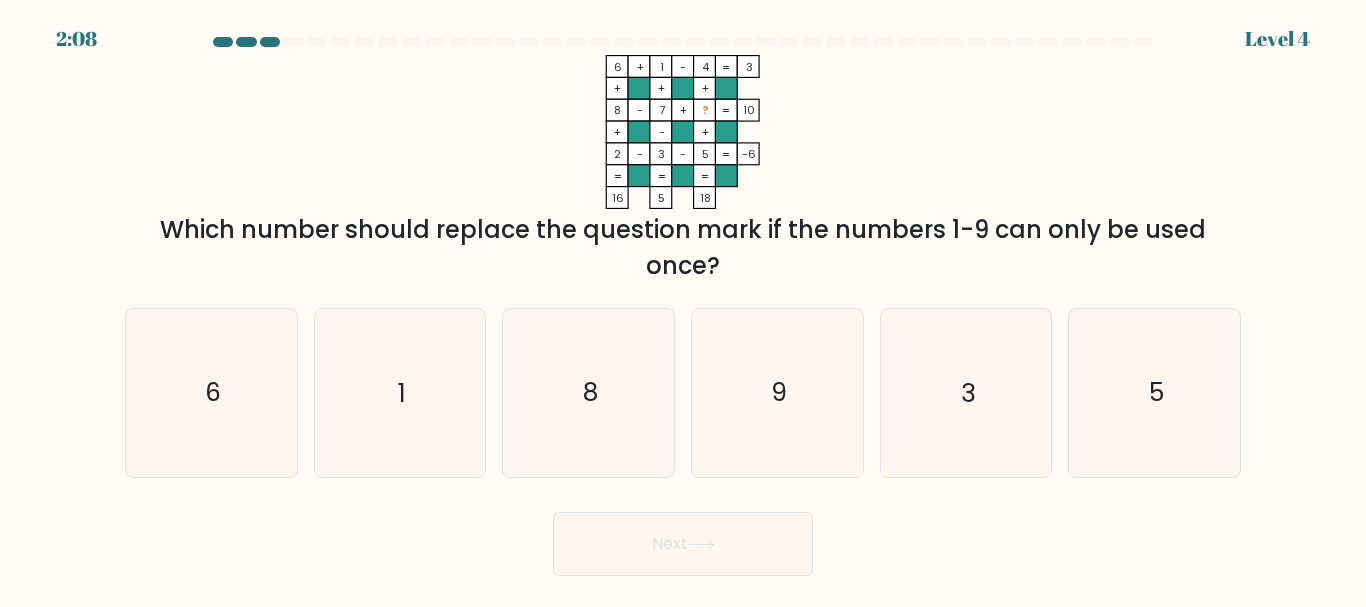 click at bounding box center (661, 67) 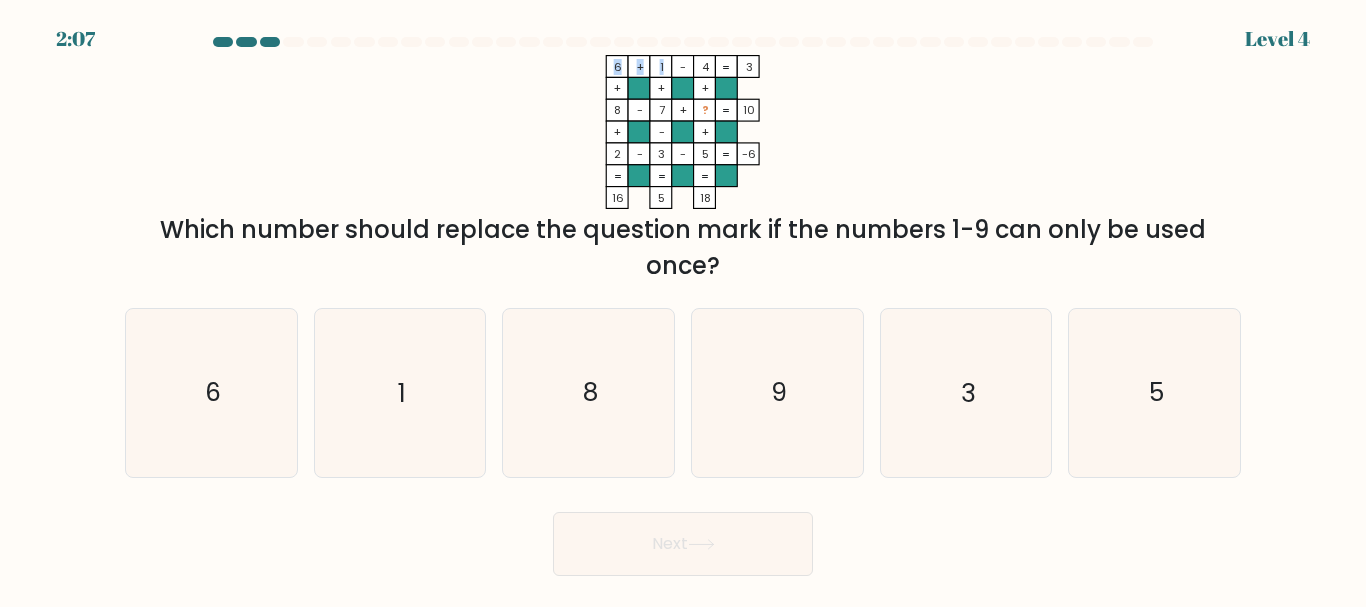 click on "6    +    1    -    4    3    +    +    +    8    -    7    +    ?    10    +    -    +    2    -    3    -    5    =   -6    =   =   =   =   16    5    18    =" at bounding box center (683, 132) 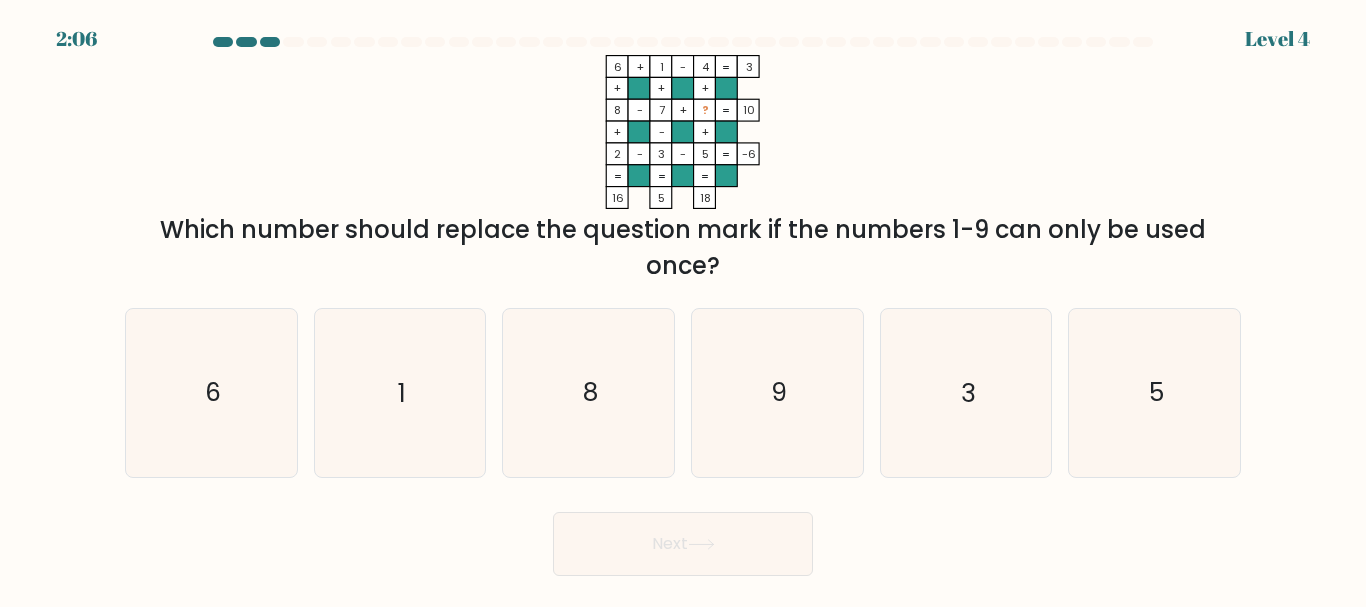 click at bounding box center (683, 110) 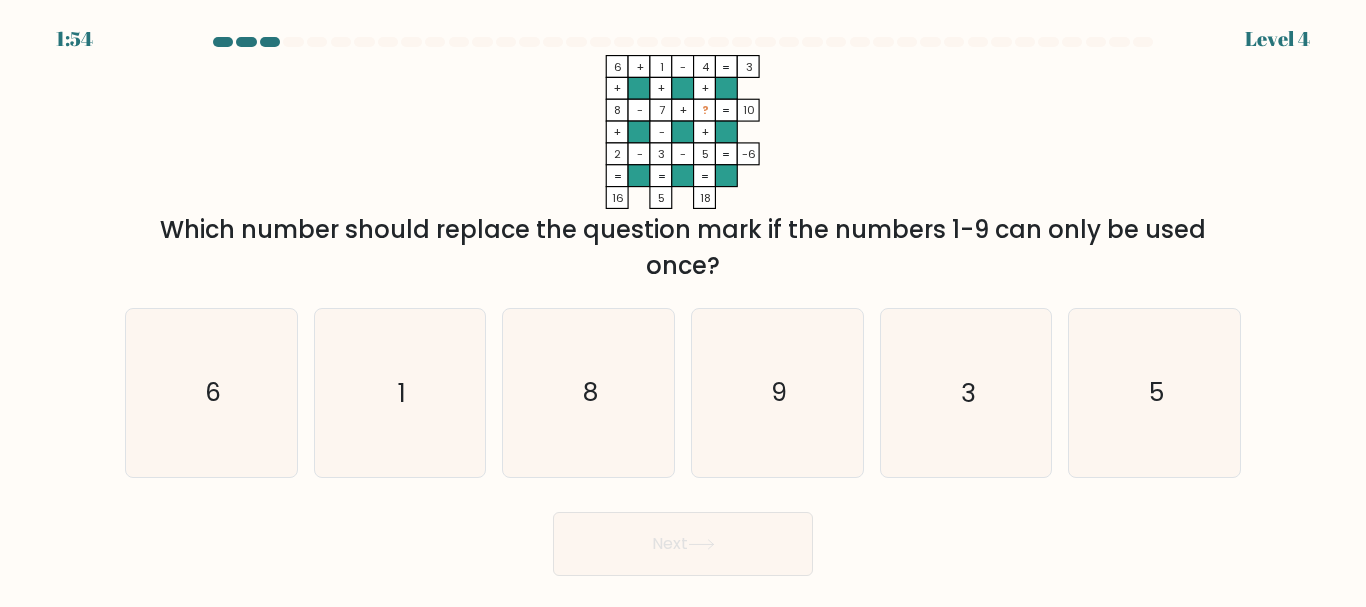 drag, startPoint x: 758, startPoint y: 114, endPoint x: 673, endPoint y: 116, distance: 85.02353 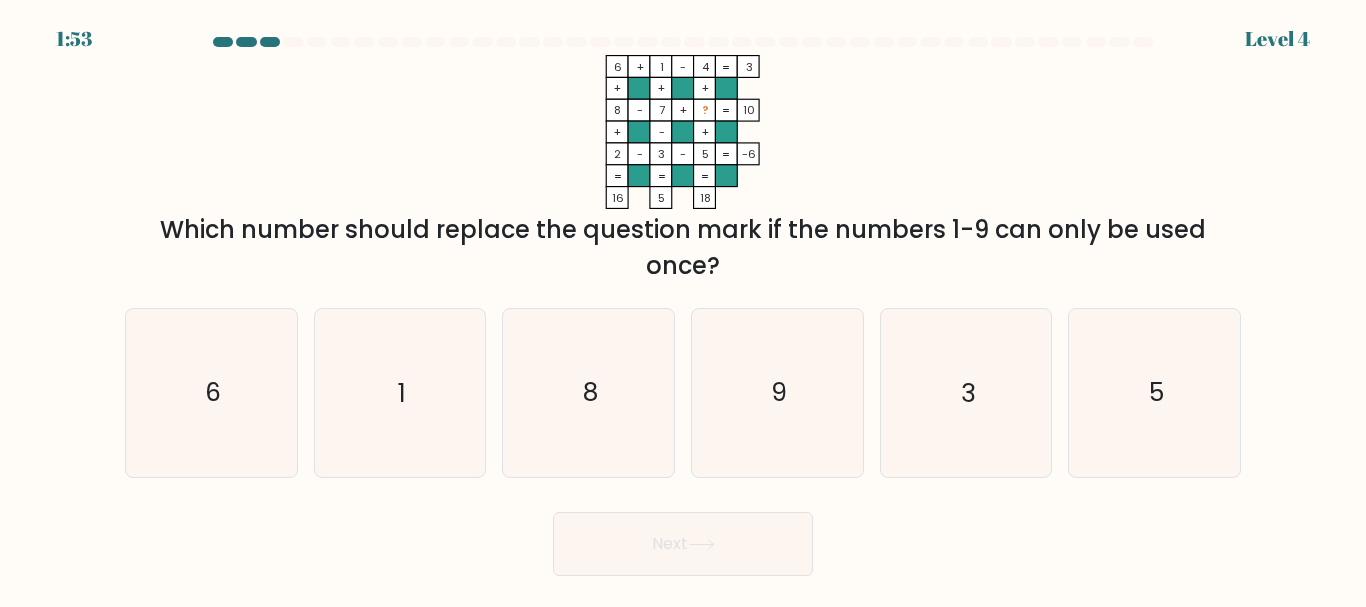 click on "6    +    1    -    4    3    +    +    +    8    -    7    +    ?    10    +    -    +    2    -    3    -    5    =   -6    =   =   =   =   16    5    18    =" at bounding box center [683, 132] 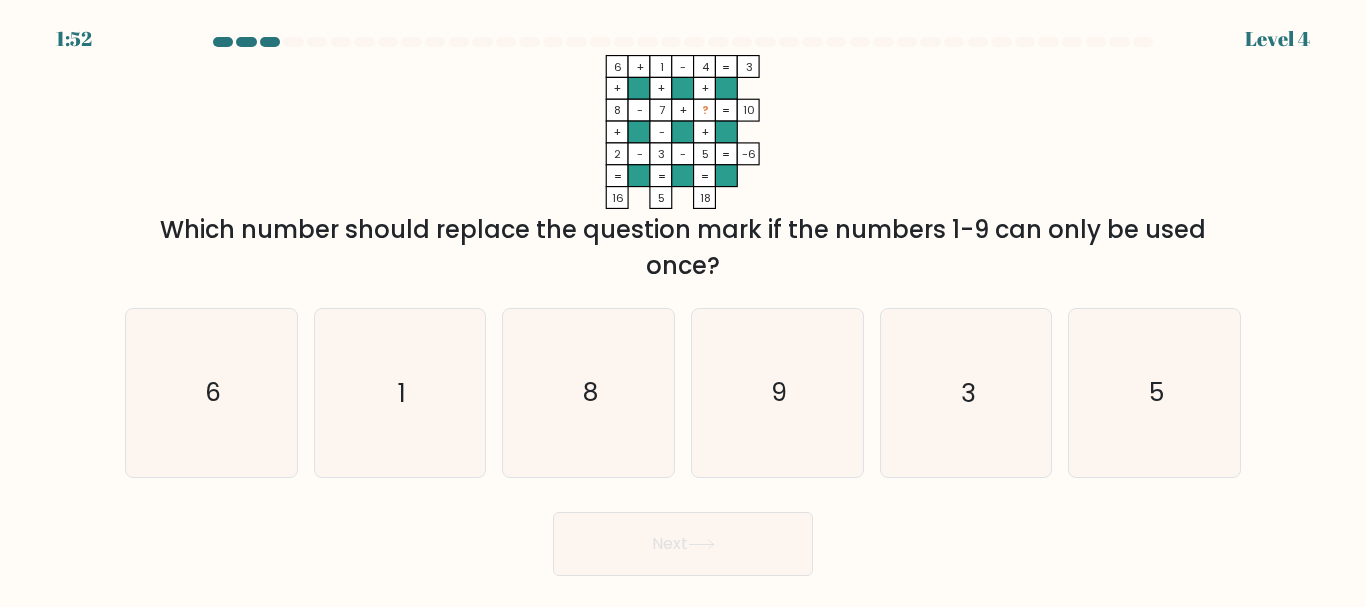 click on "6    +    1    -    4    3    +    +    +    8    -    7    +    ?    10    +    -    +    2    -    3    -    5    =   -6    =   =   =   =   16    5    18    =" at bounding box center (683, 132) 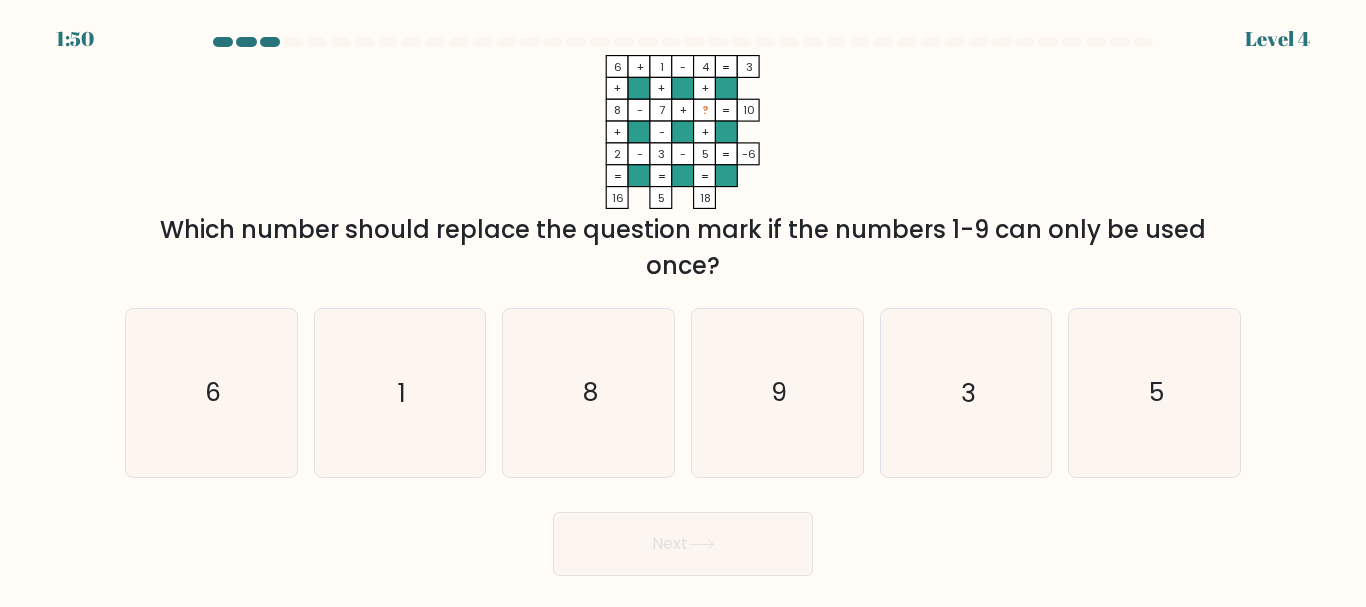 click on "7" at bounding box center [618, 67] 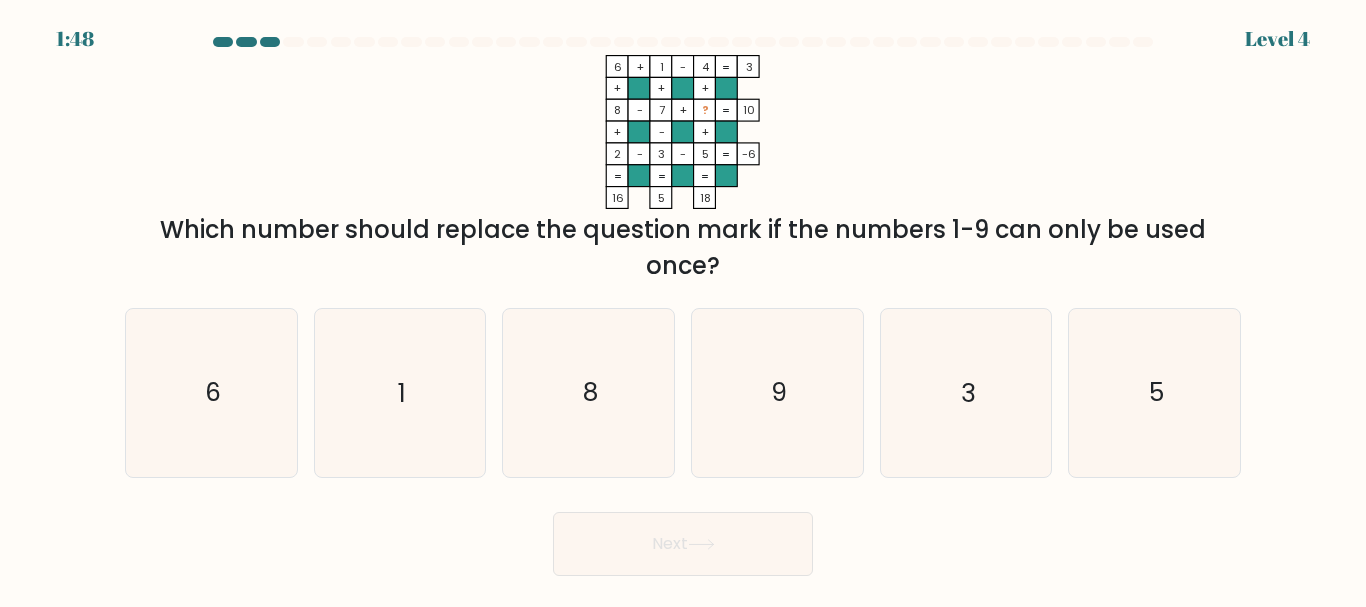 click at bounding box center [617, 67] 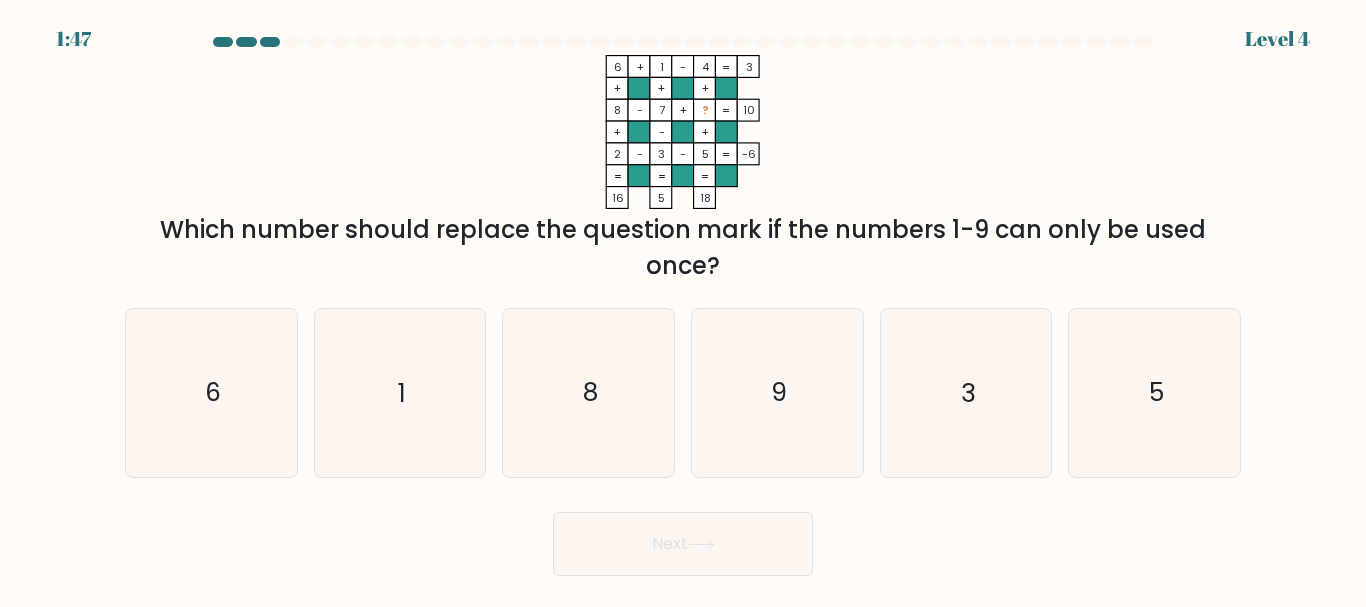 click at bounding box center [661, 110] 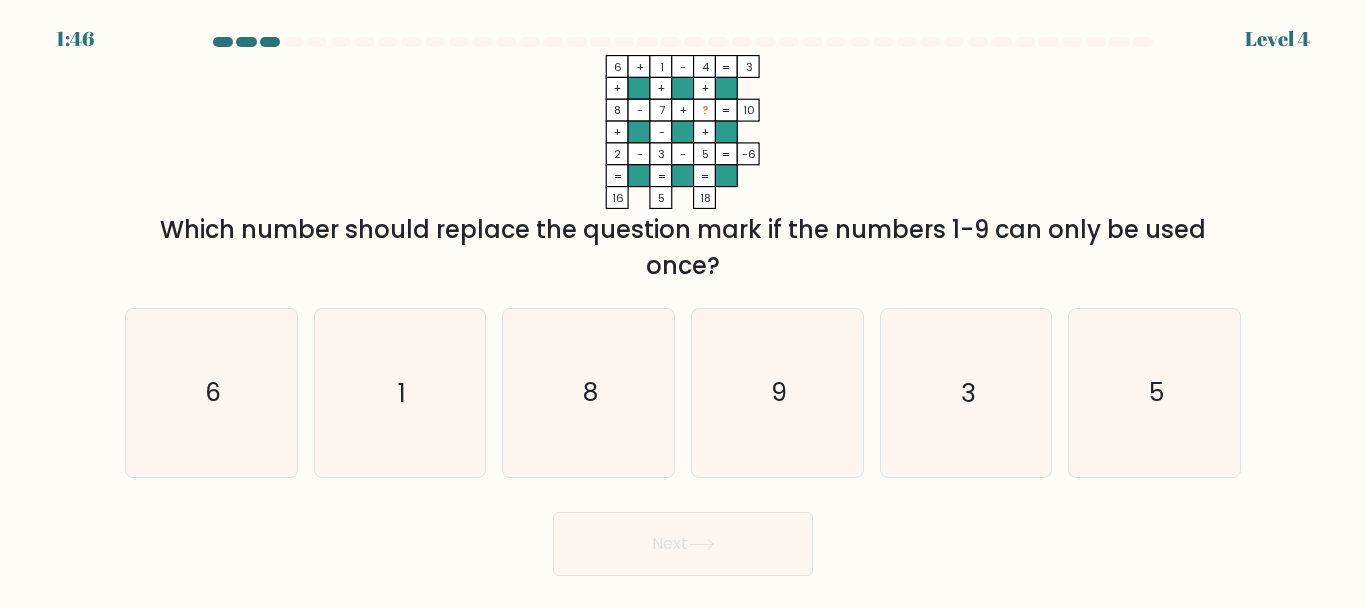 click at bounding box center [617, 110] 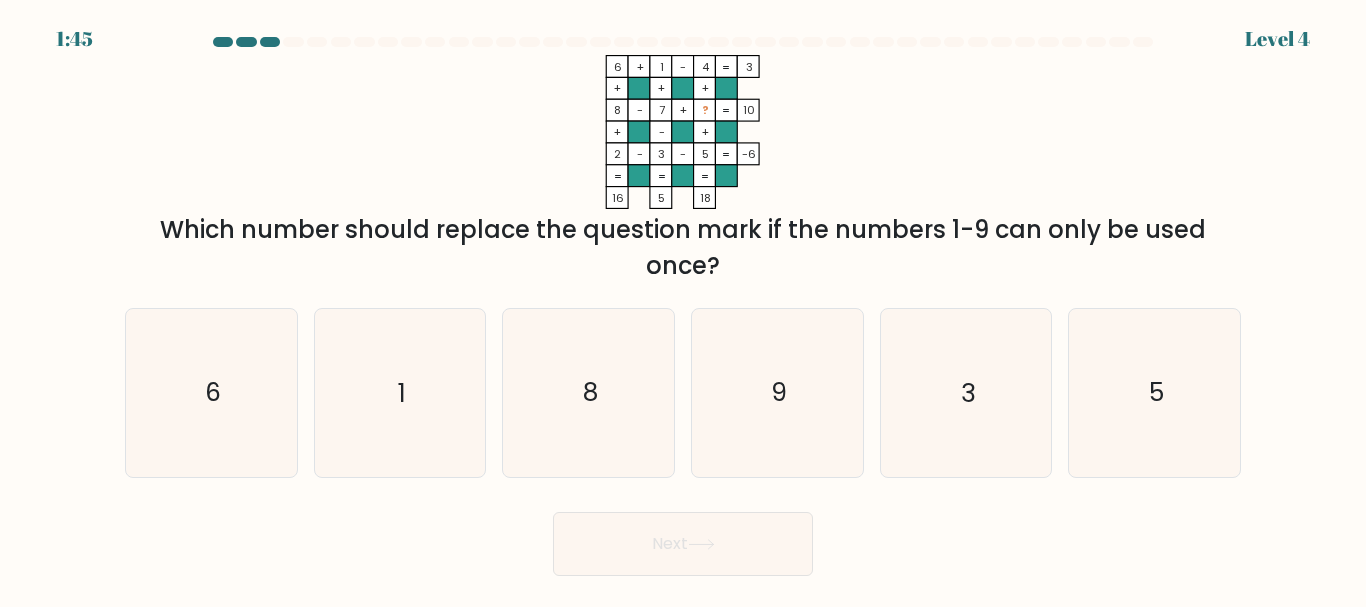 drag, startPoint x: 743, startPoint y: 67, endPoint x: 728, endPoint y: 71, distance: 15.524175 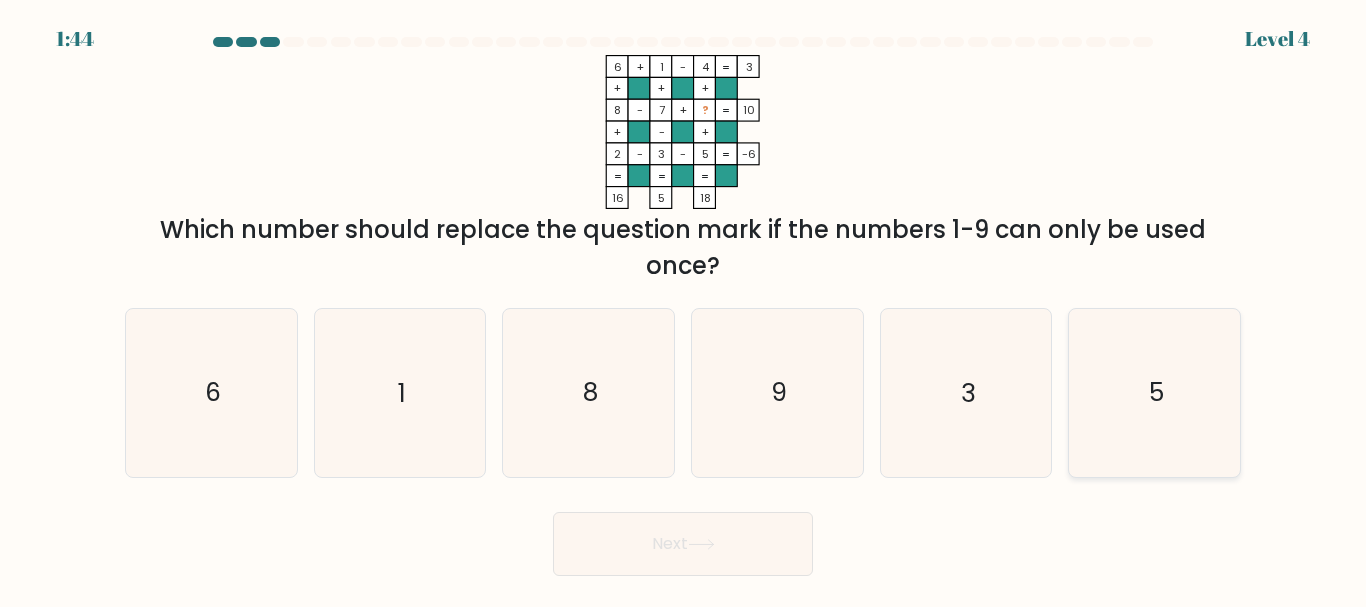 click on "5" at bounding box center (1154, 392) 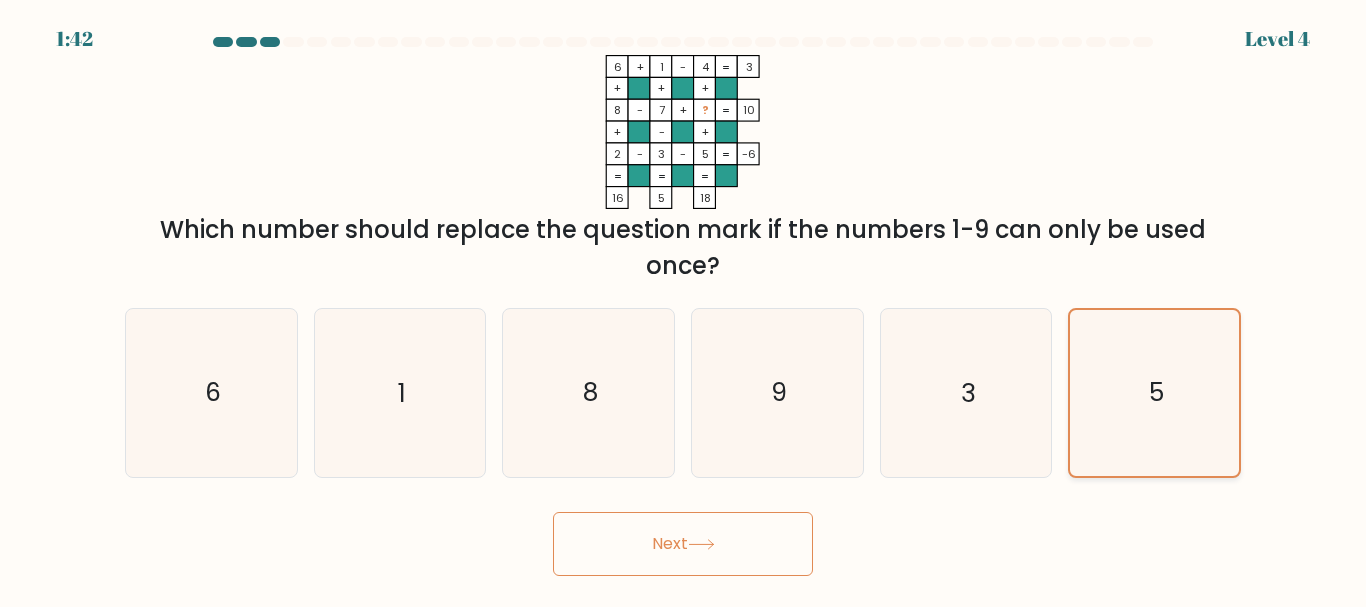 click on "5" at bounding box center [1154, 392] 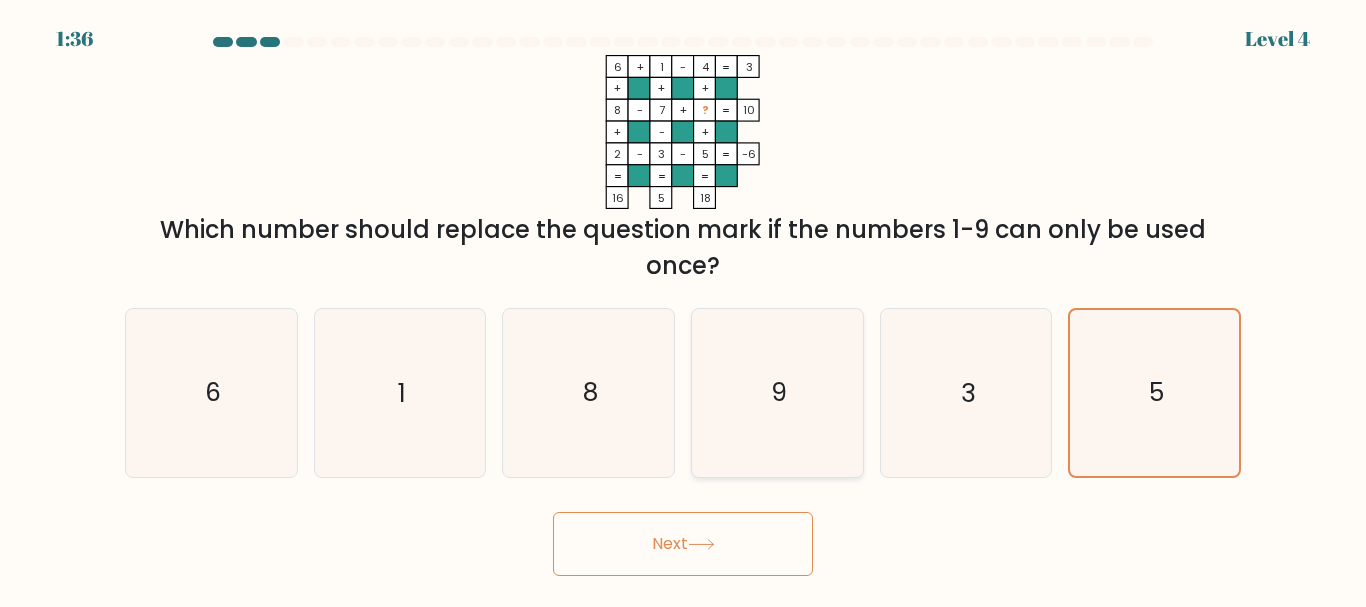 click on "9" at bounding box center (777, 392) 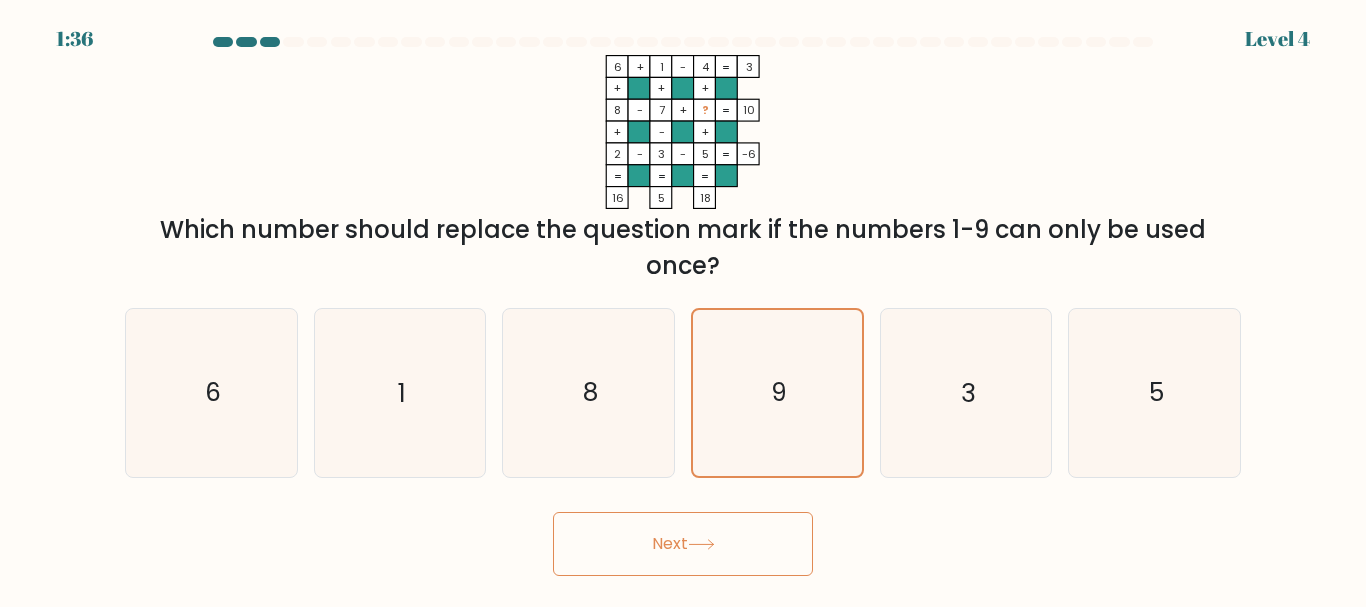 click on "Next" at bounding box center [683, 544] 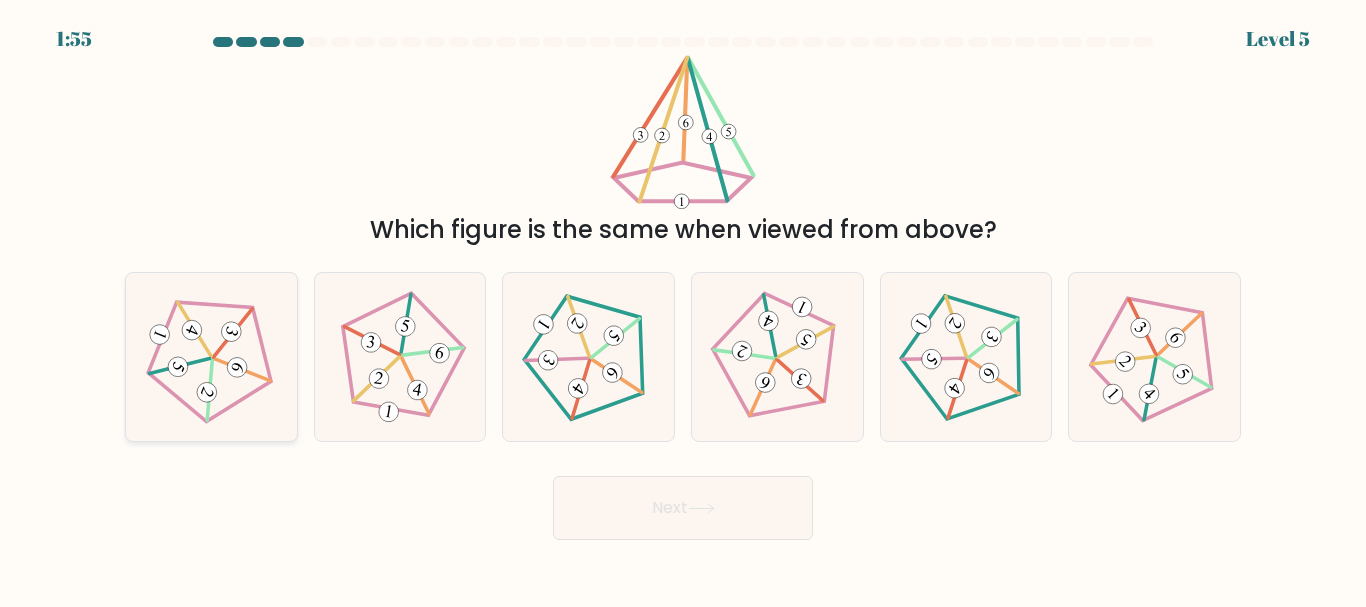 click at bounding box center [211, 357] 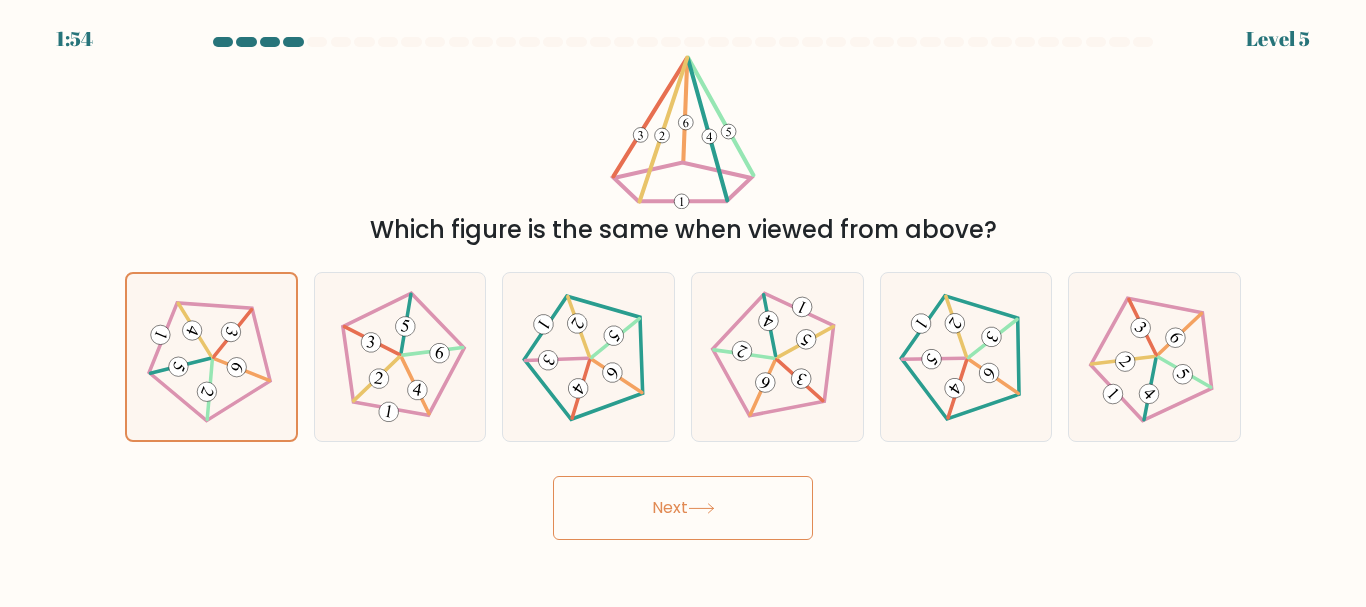 click on "Next" at bounding box center [683, 508] 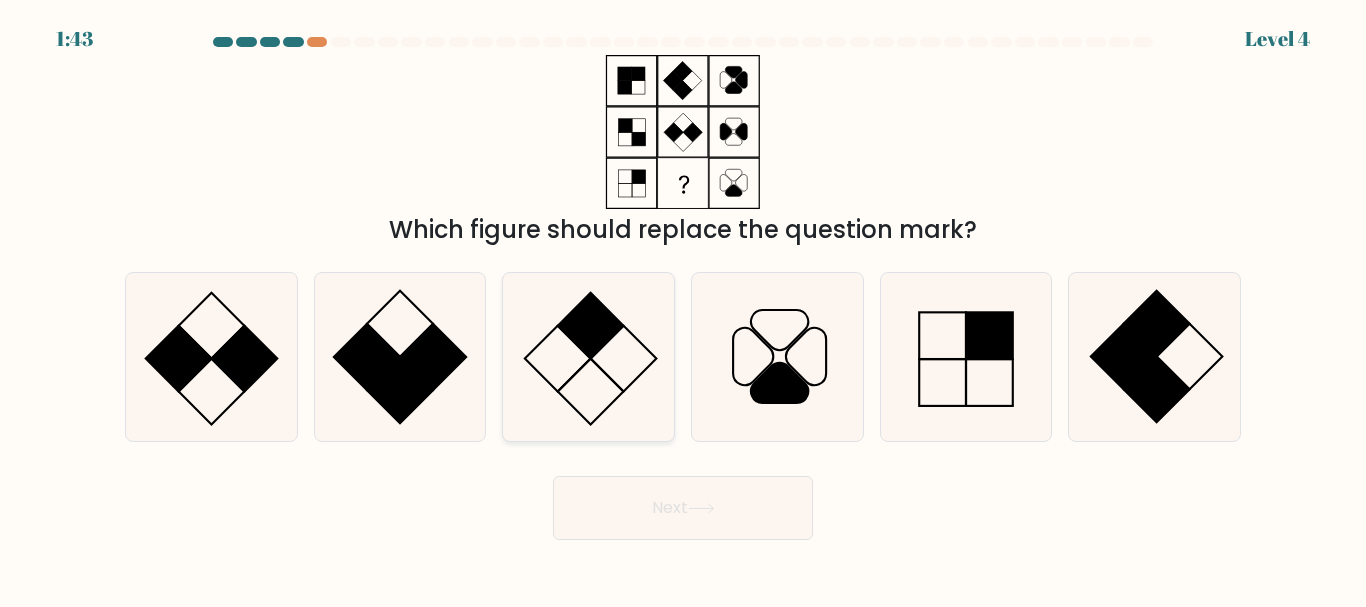 click at bounding box center [588, 356] 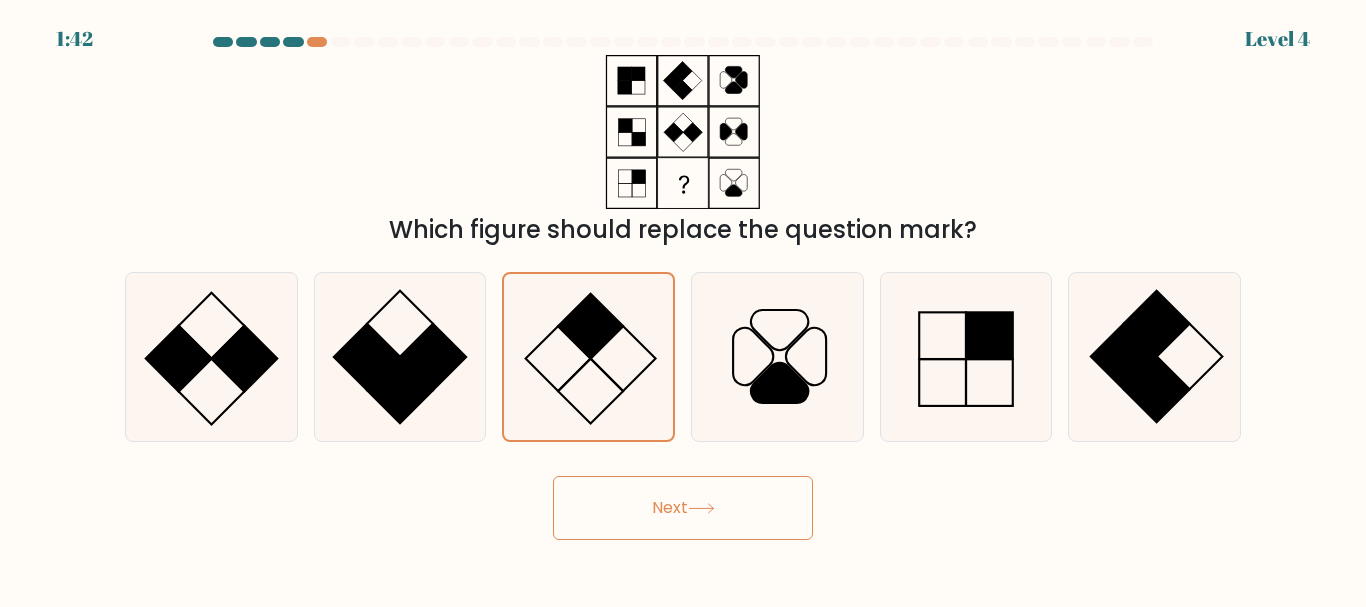 click on "Next" at bounding box center (683, 508) 